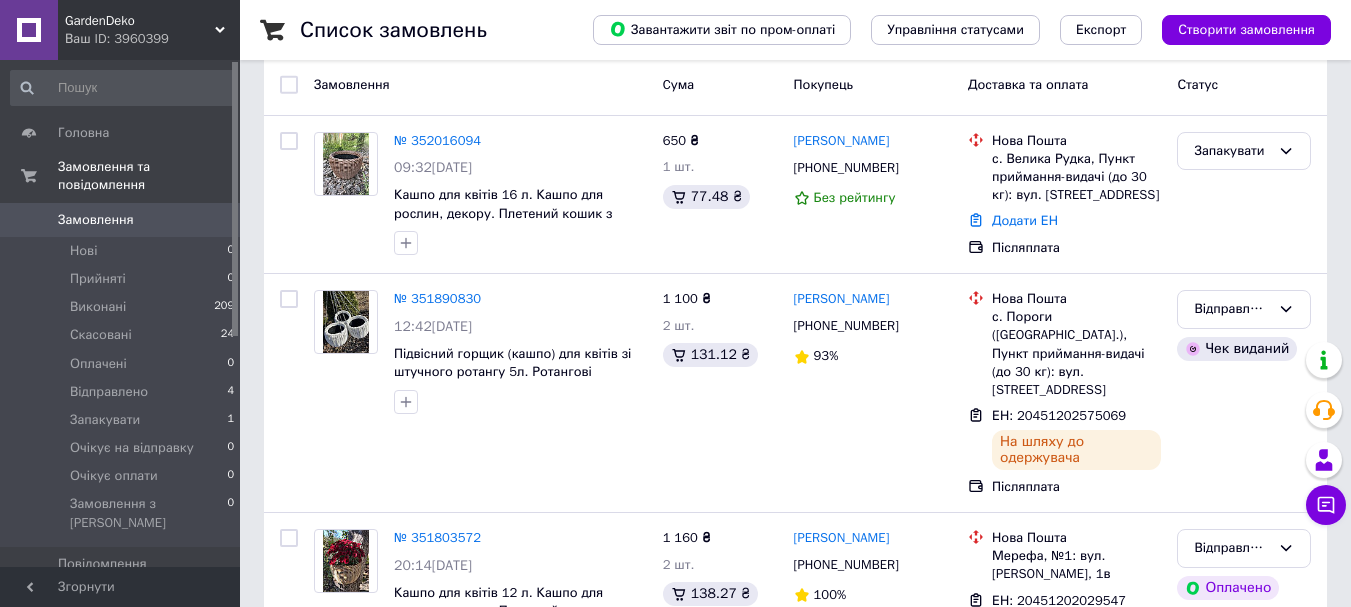 scroll, scrollTop: 600, scrollLeft: 0, axis: vertical 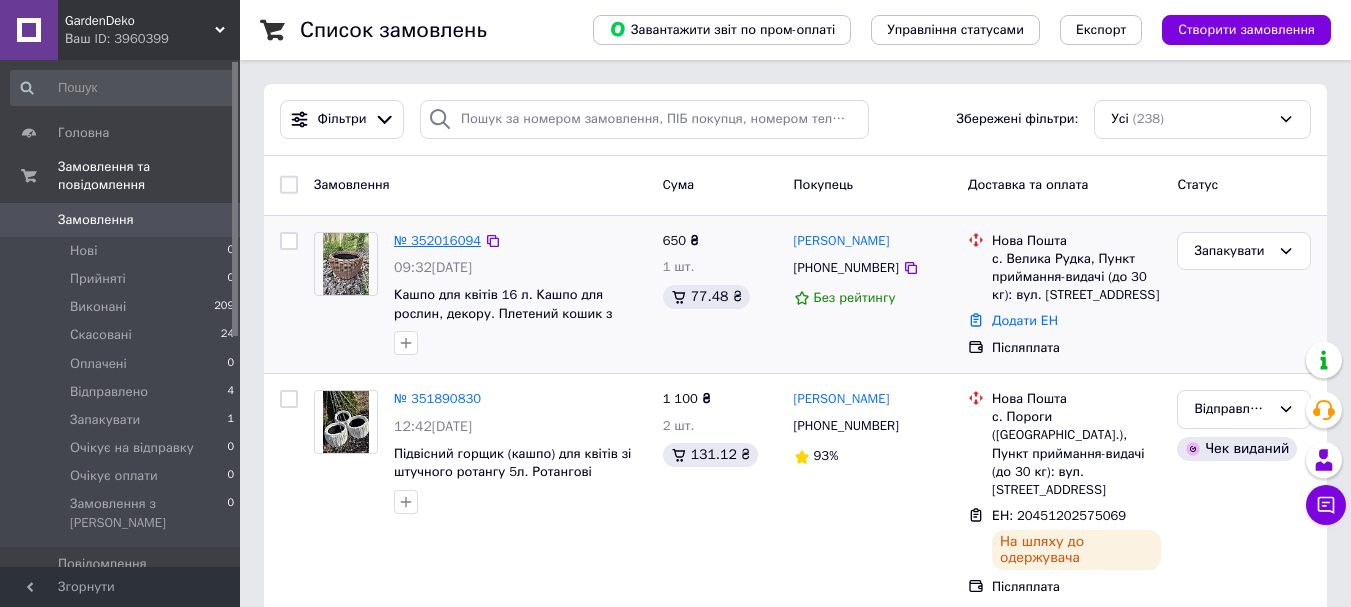 click on "№ 352016094" at bounding box center [437, 240] 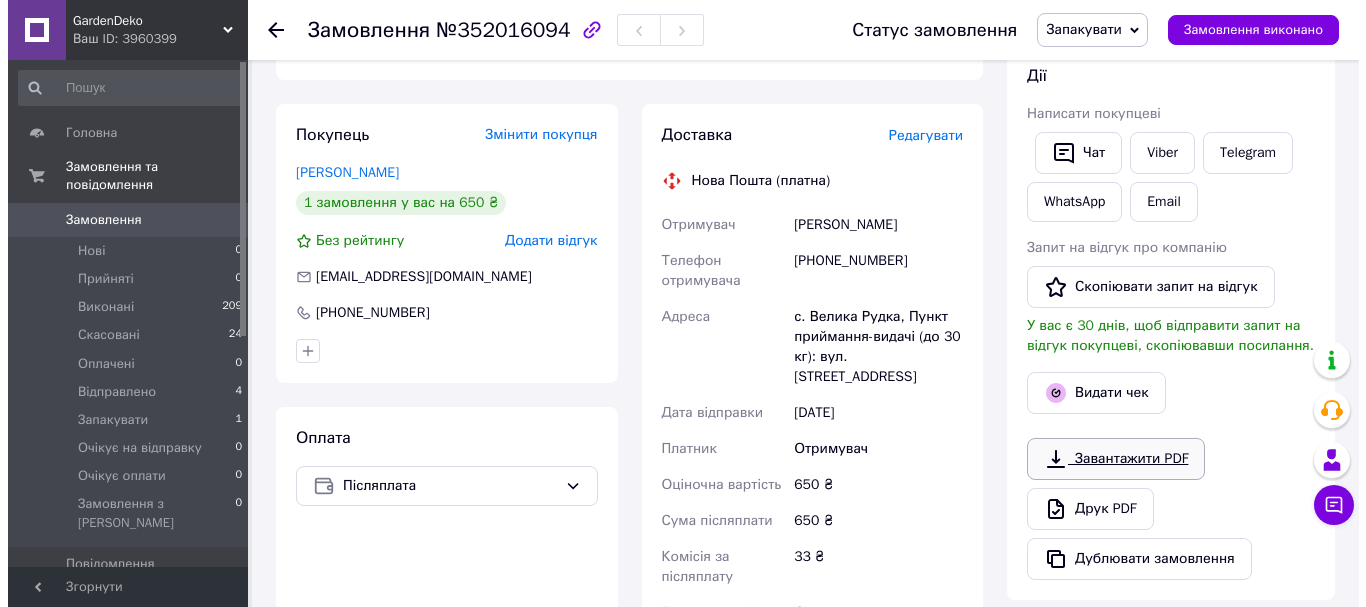 scroll, scrollTop: 400, scrollLeft: 0, axis: vertical 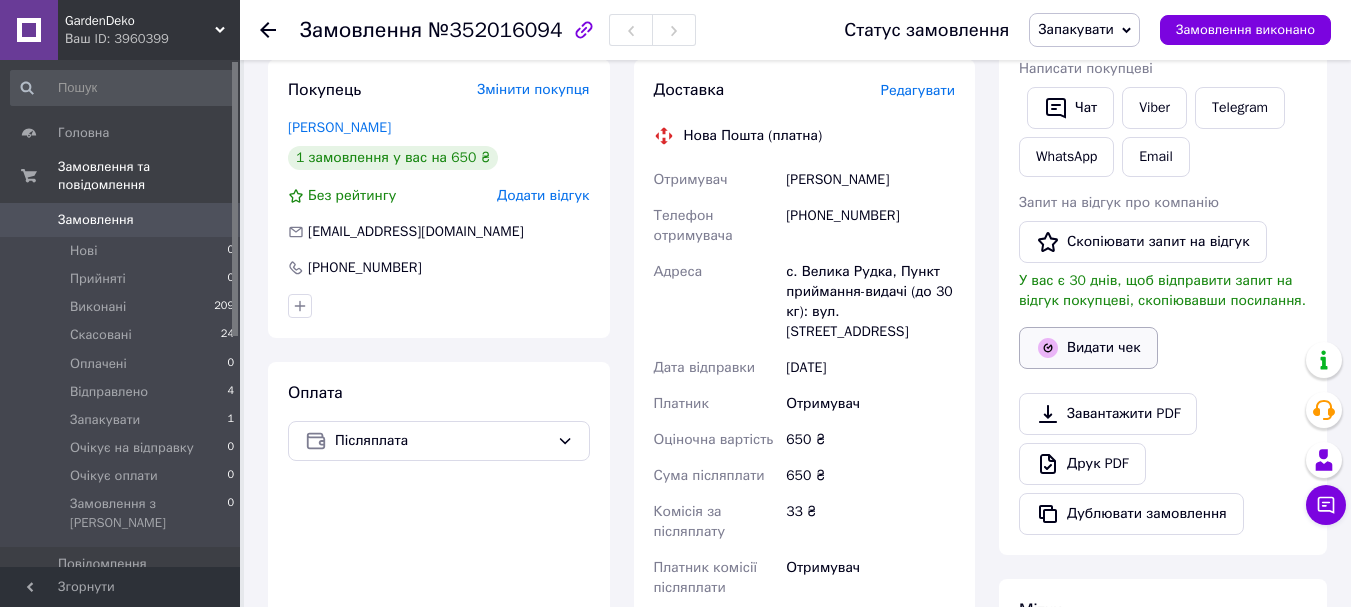 click on "Видати чек" at bounding box center [1088, 348] 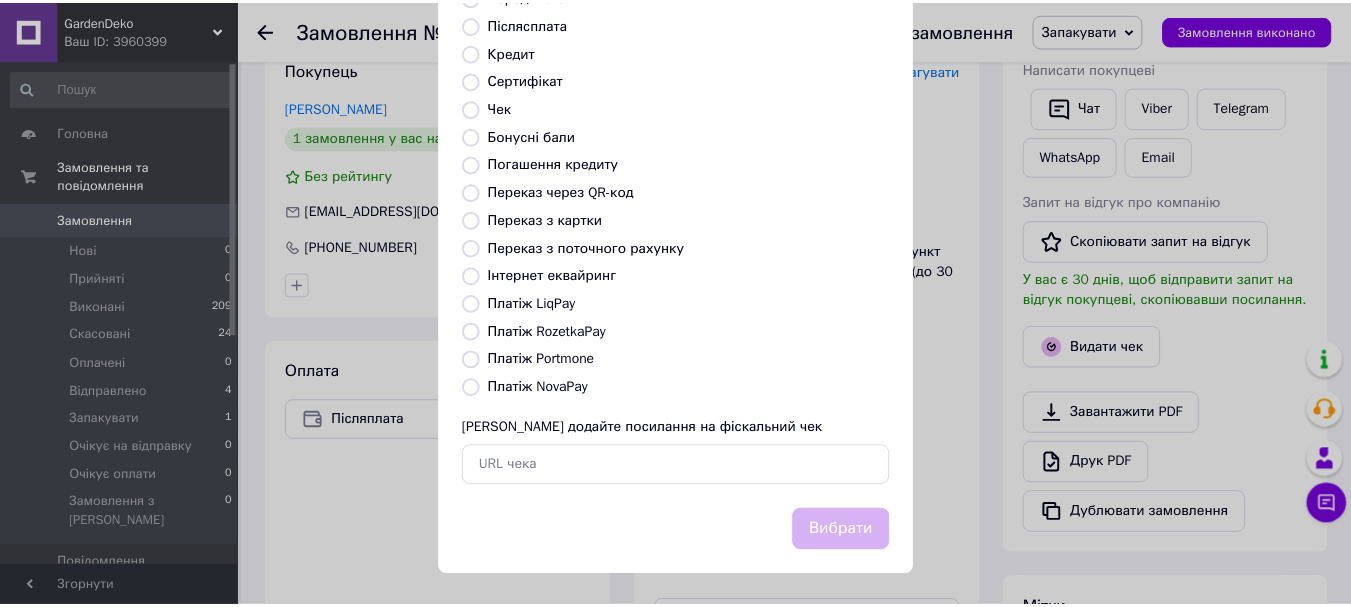 scroll, scrollTop: 252, scrollLeft: 0, axis: vertical 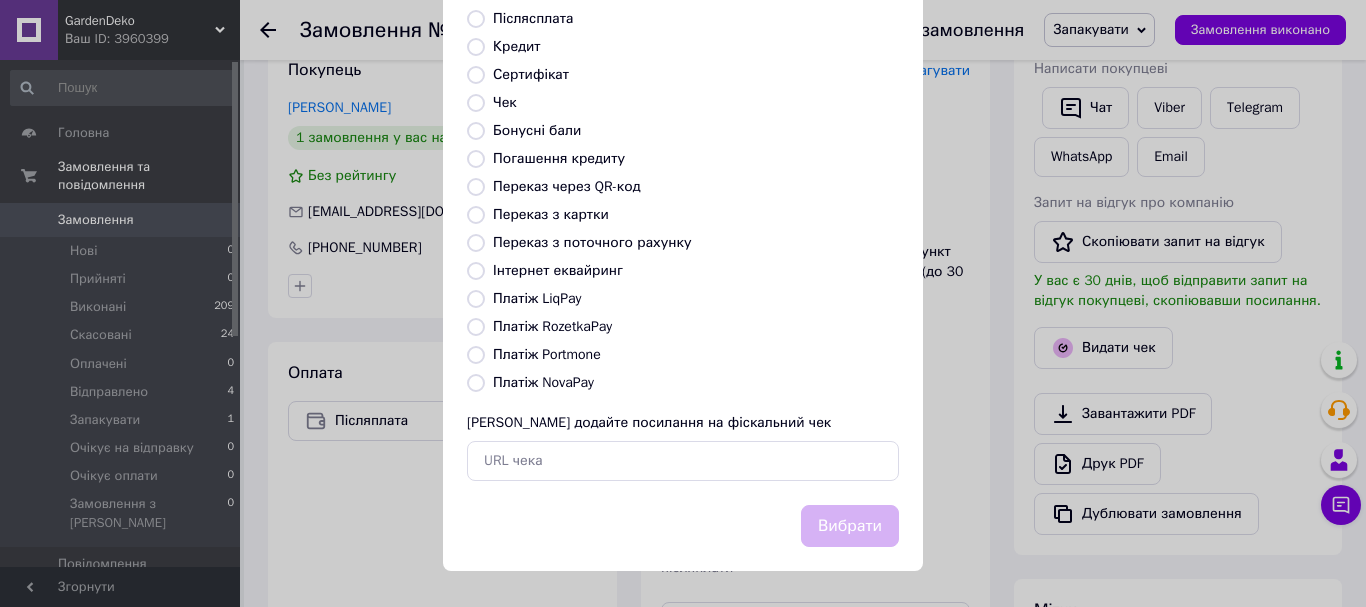 click on "Платіж NovaPay" at bounding box center [476, 383] 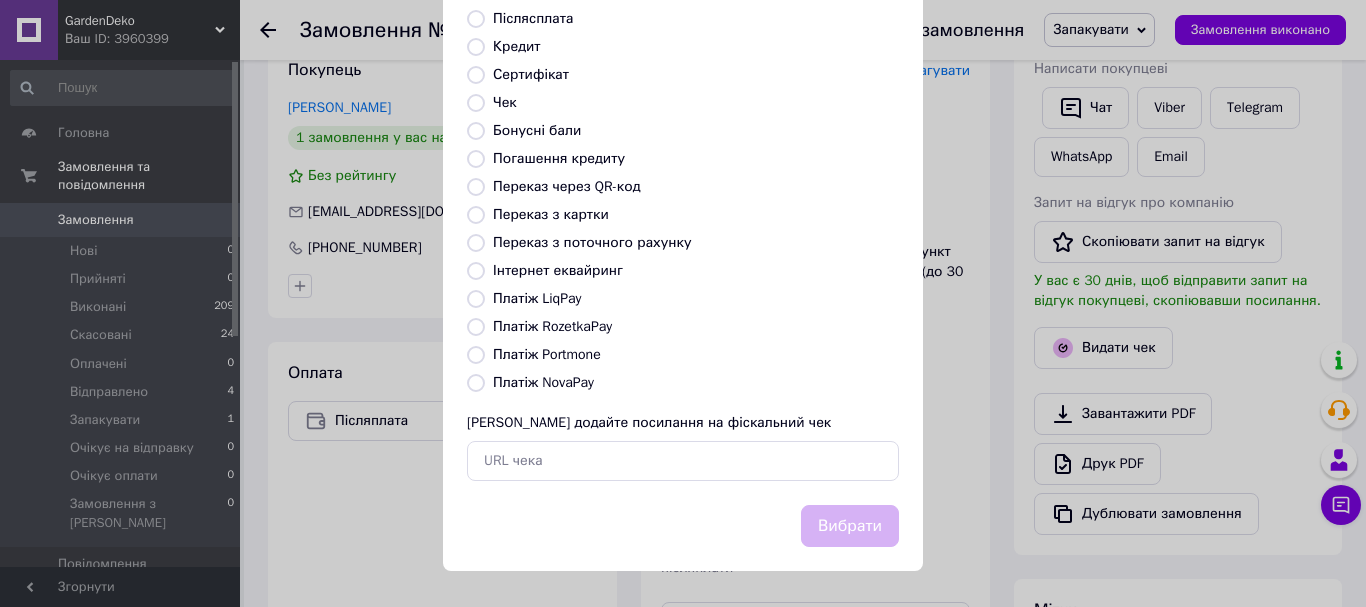 radio on "true" 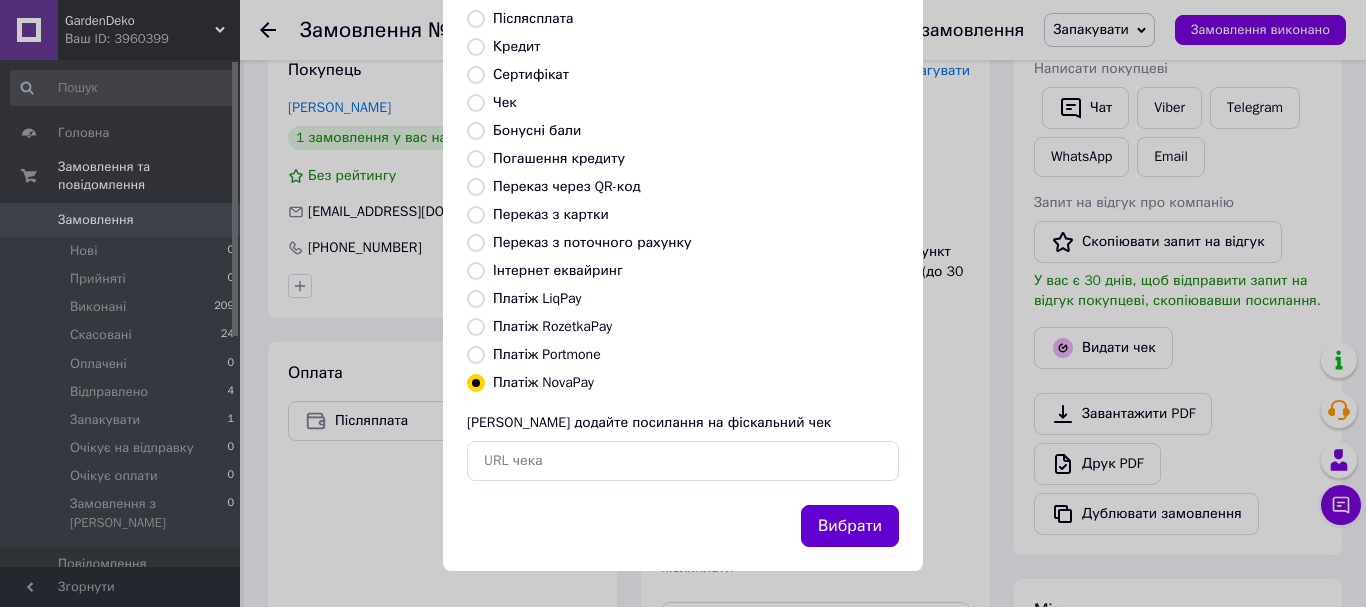 click on "Вибрати" at bounding box center (850, 526) 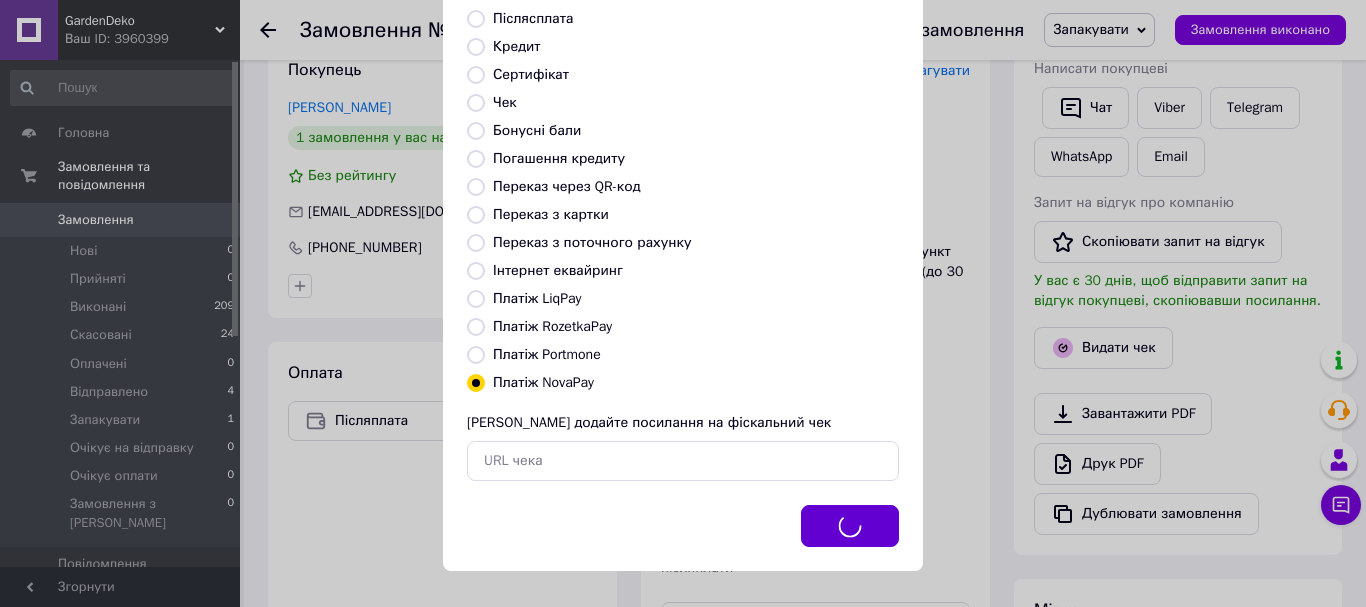click on "Вибрати" at bounding box center (850, 526) 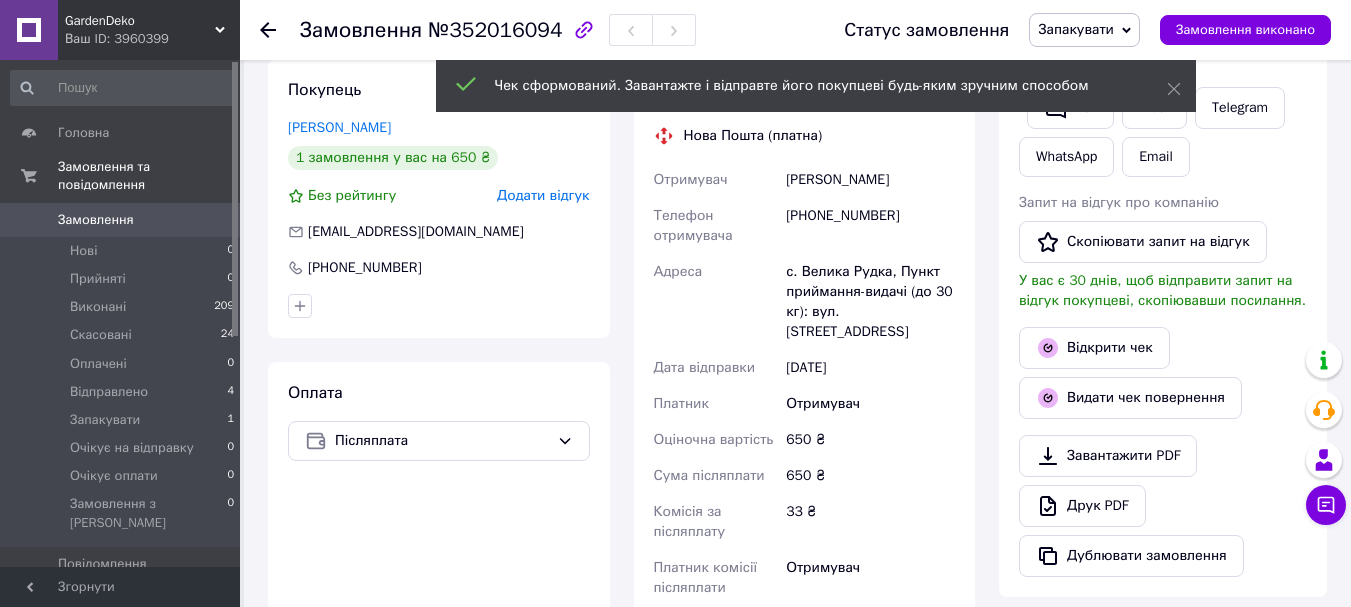 click on "0" at bounding box center (212, 220) 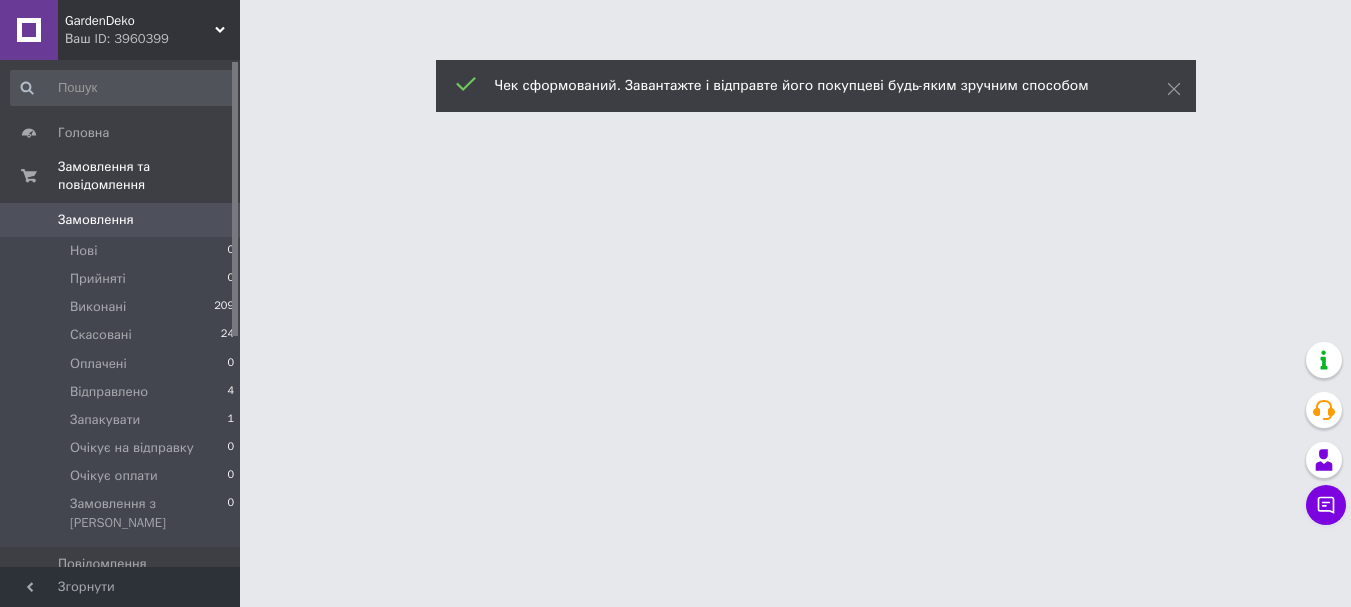 scroll, scrollTop: 0, scrollLeft: 0, axis: both 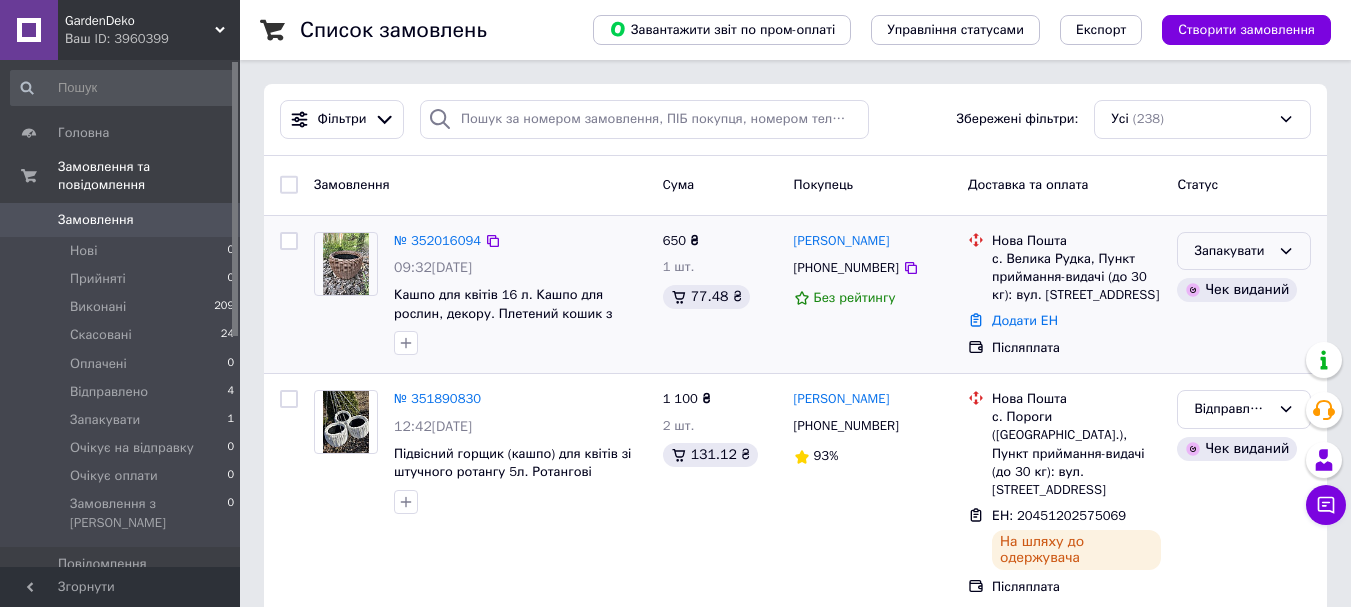 click 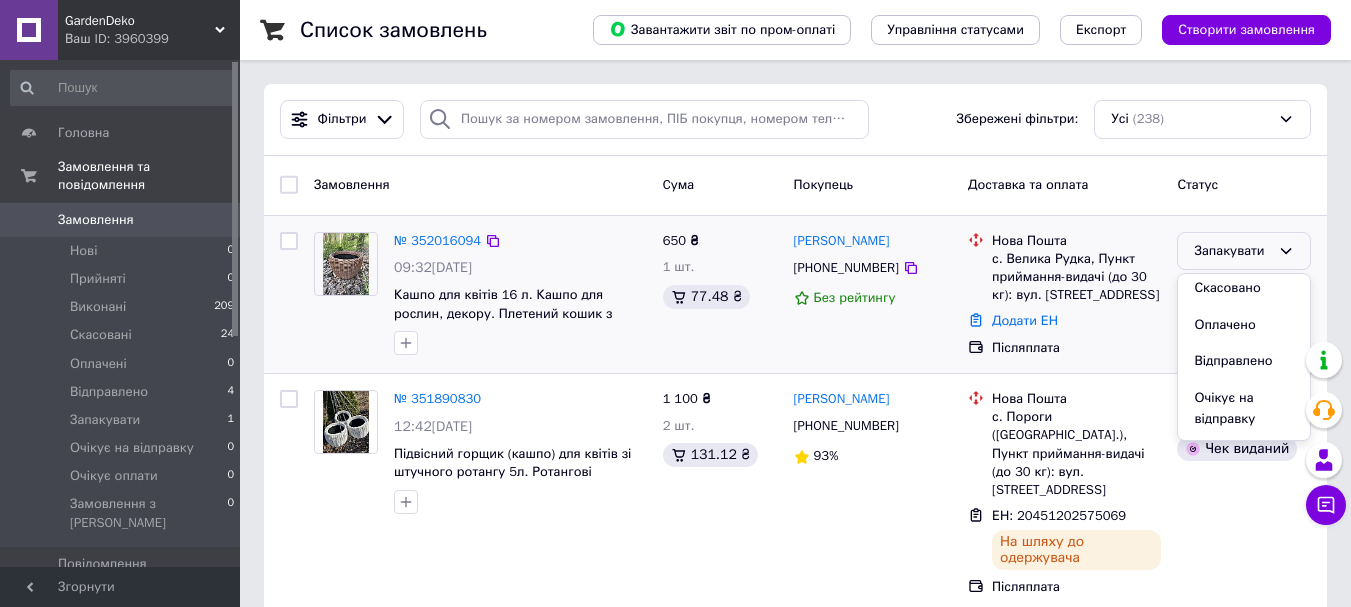 scroll, scrollTop: 100, scrollLeft: 0, axis: vertical 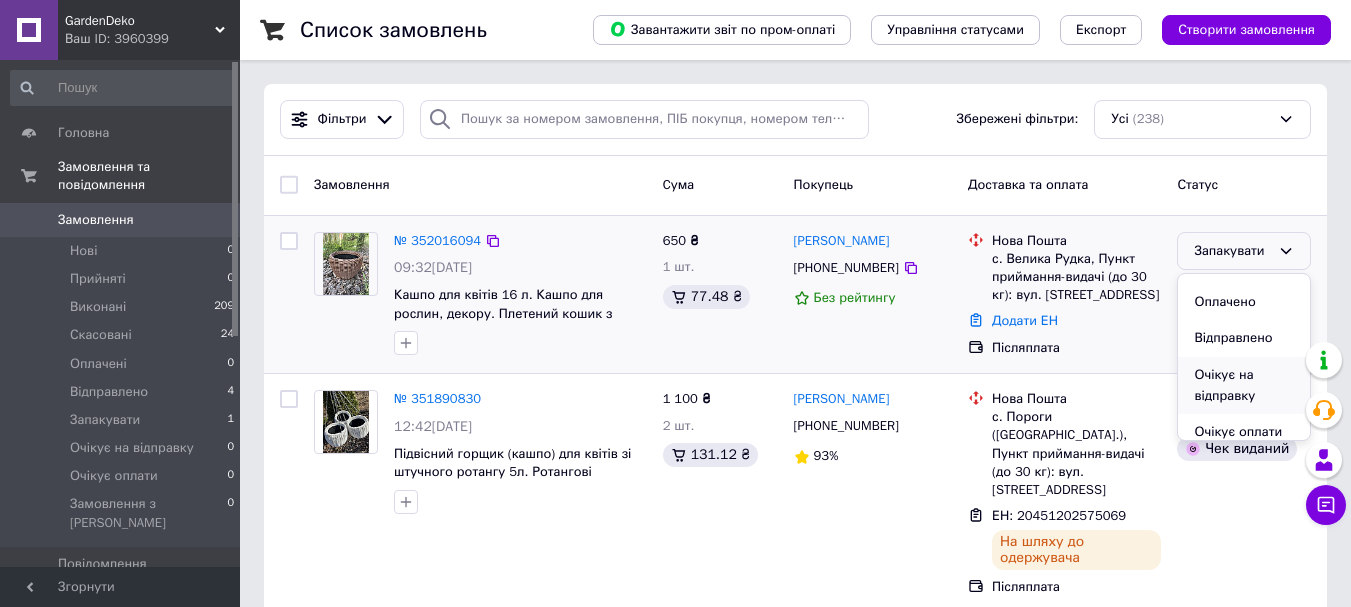 click on "Очікує на відправку" at bounding box center [1244, 385] 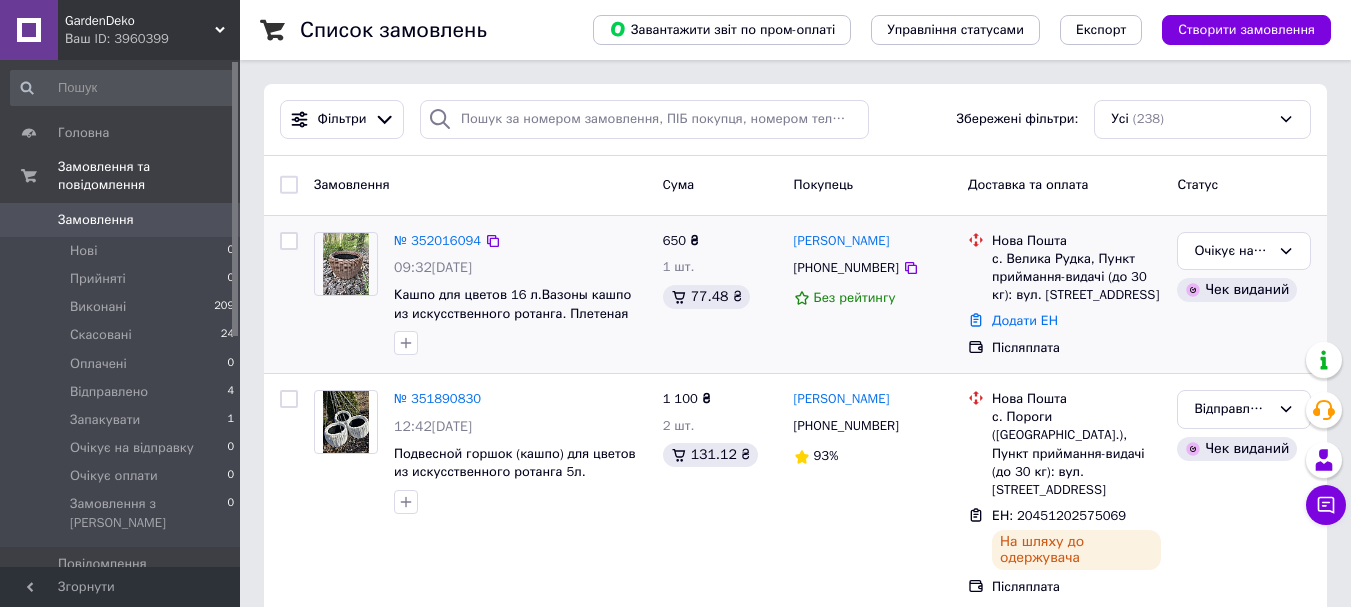 click on "№ 352016094" at bounding box center (437, 240) 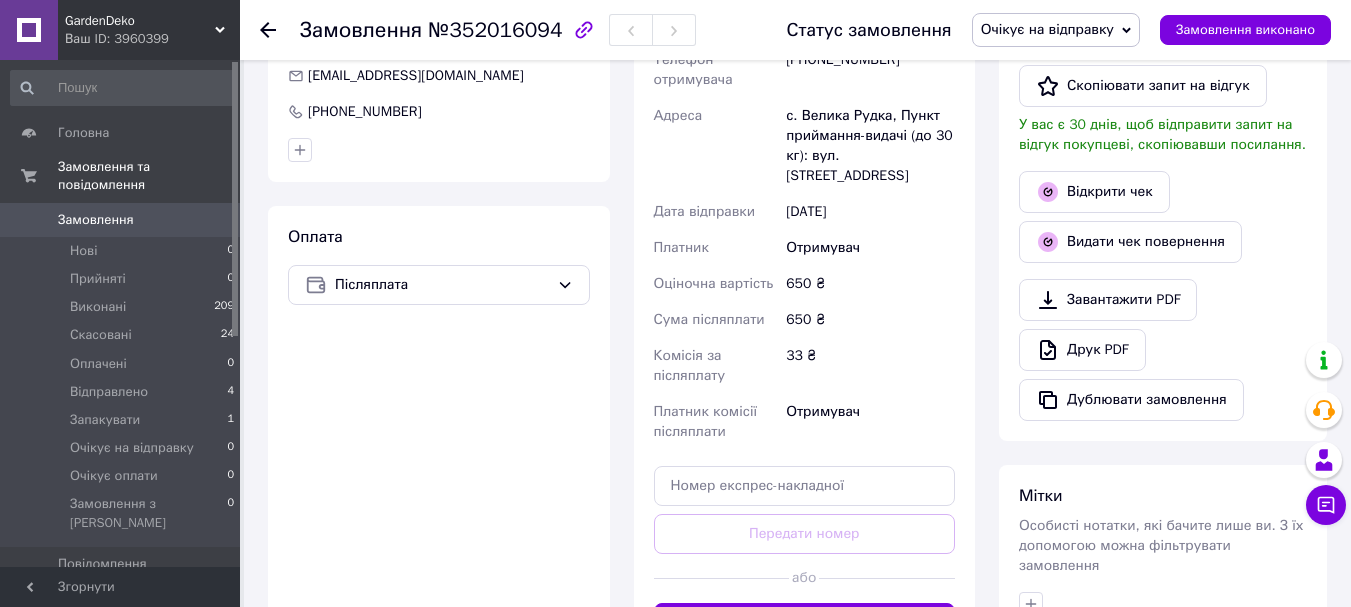 scroll, scrollTop: 600, scrollLeft: 0, axis: vertical 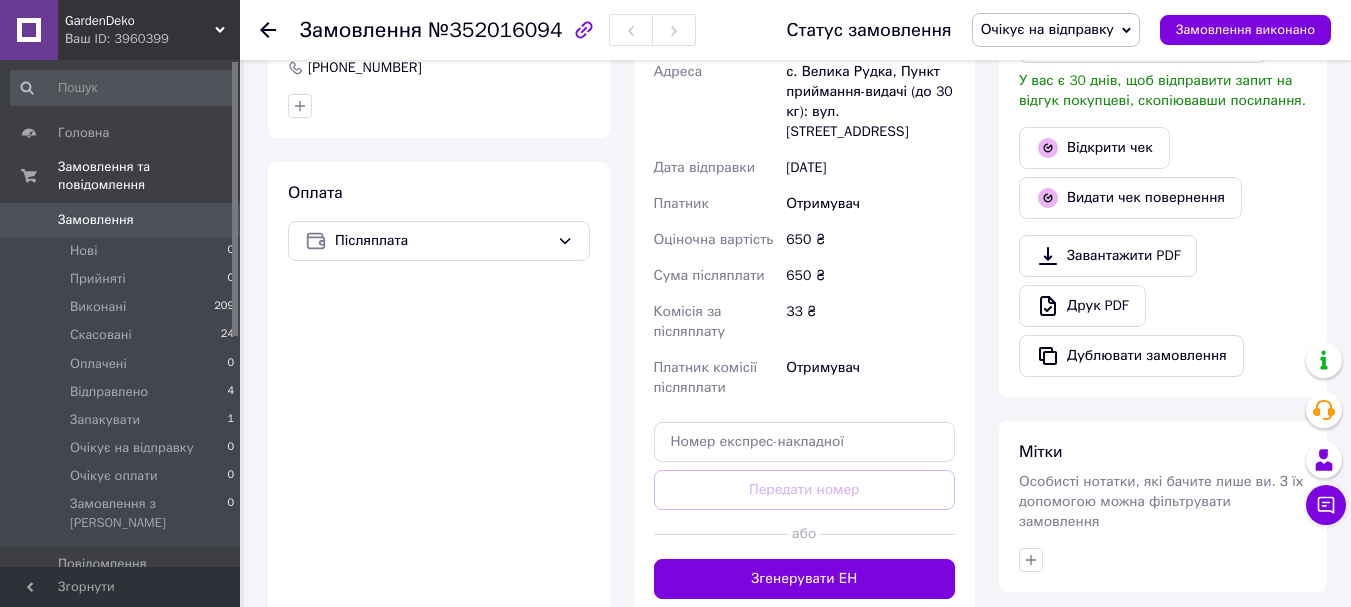 click on "Згенерувати ЕН" at bounding box center [805, 579] 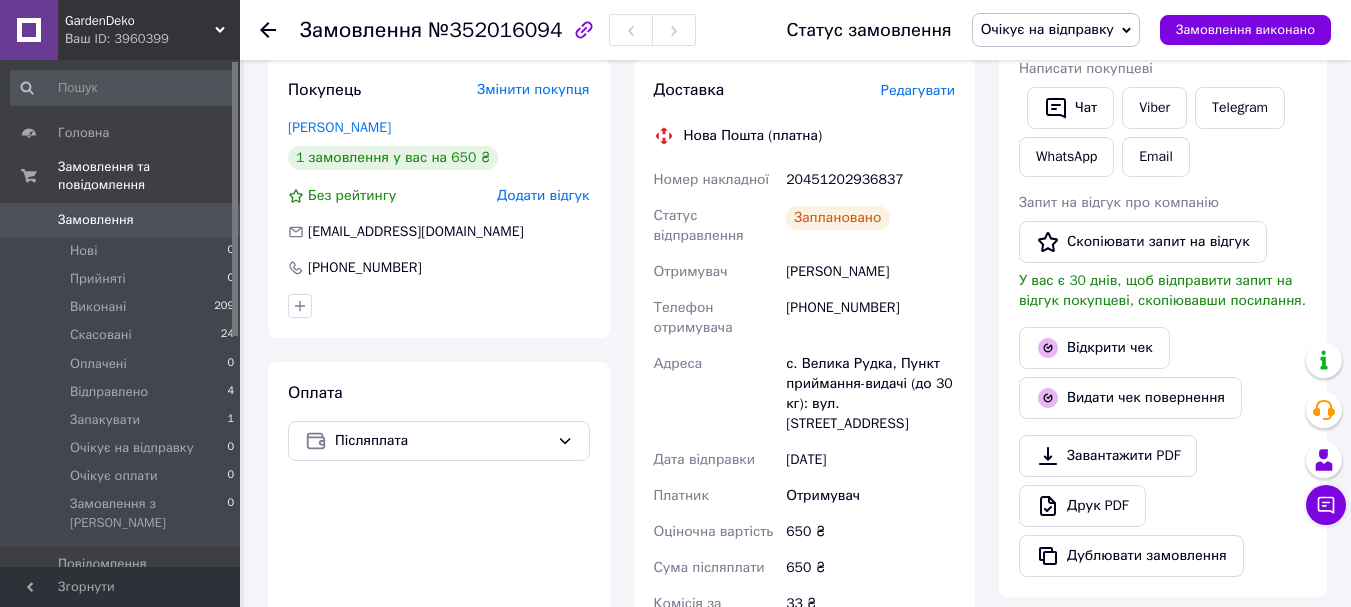 scroll, scrollTop: 0, scrollLeft: 0, axis: both 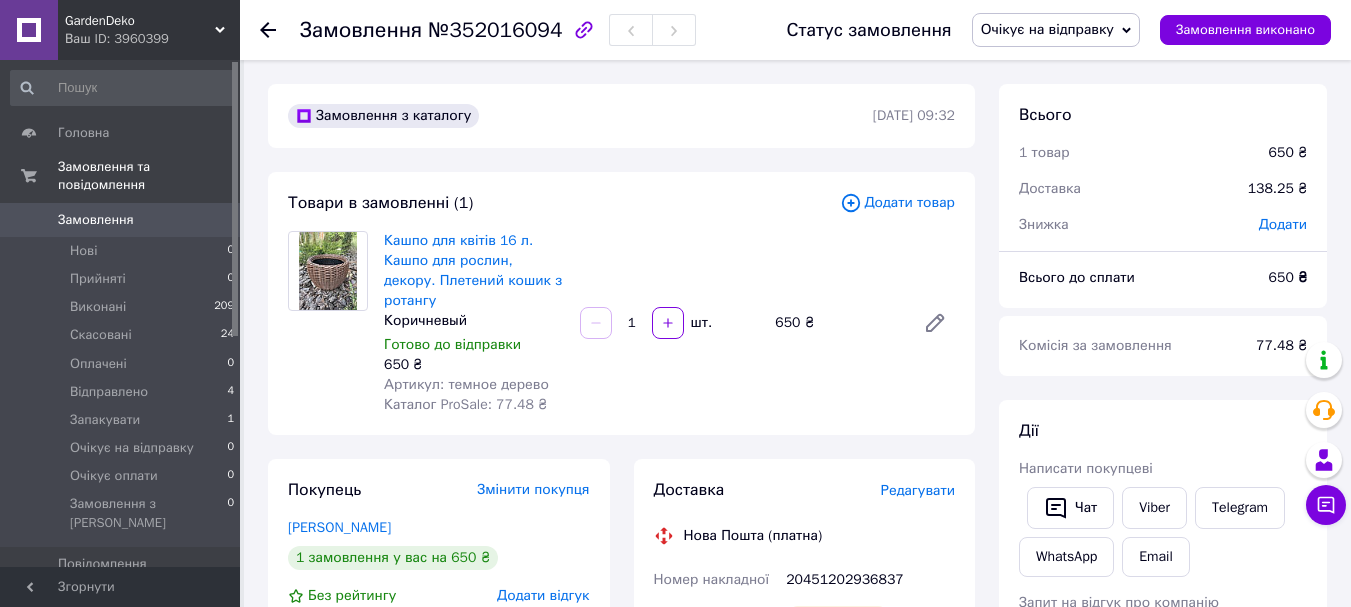 click on "Замовлення" at bounding box center (121, 220) 